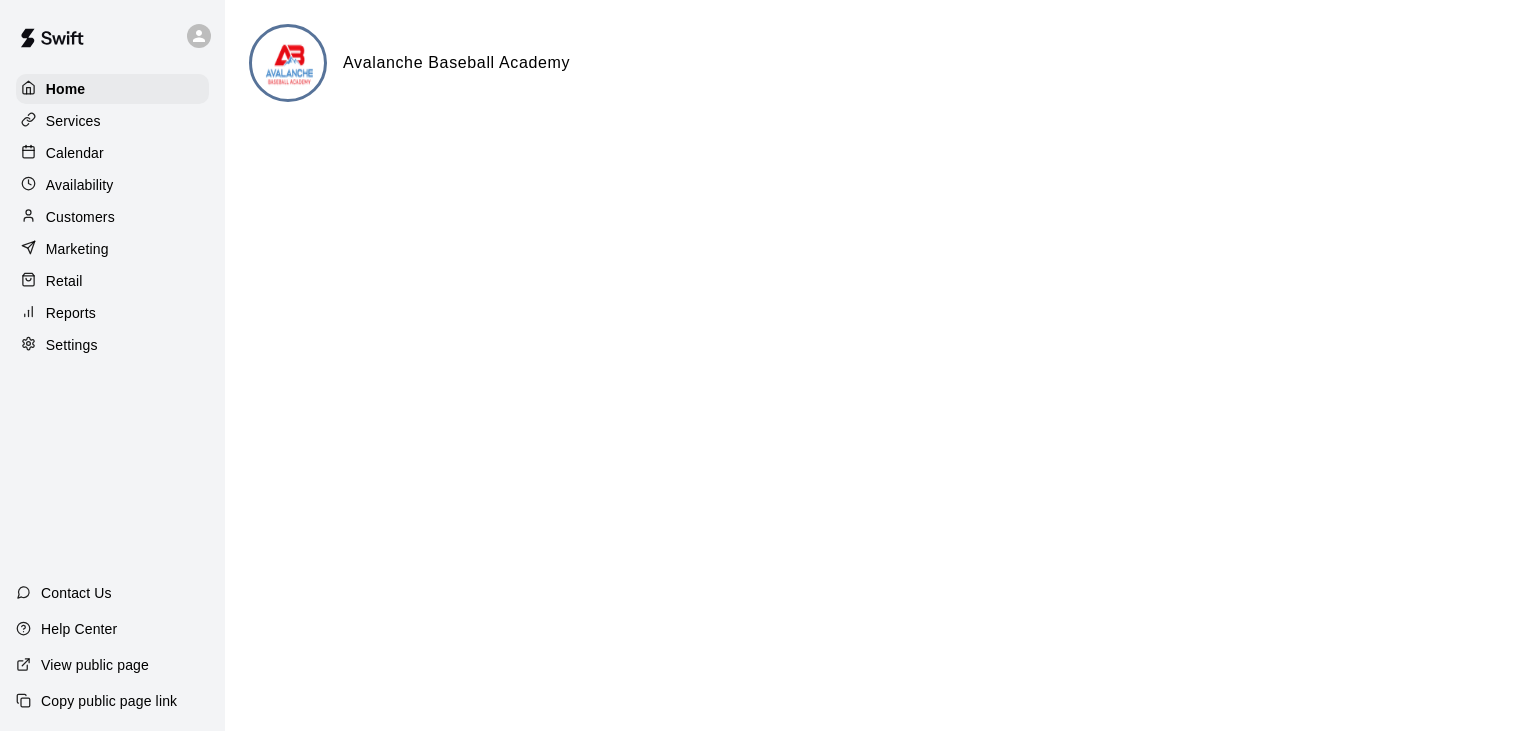 scroll, scrollTop: 0, scrollLeft: 0, axis: both 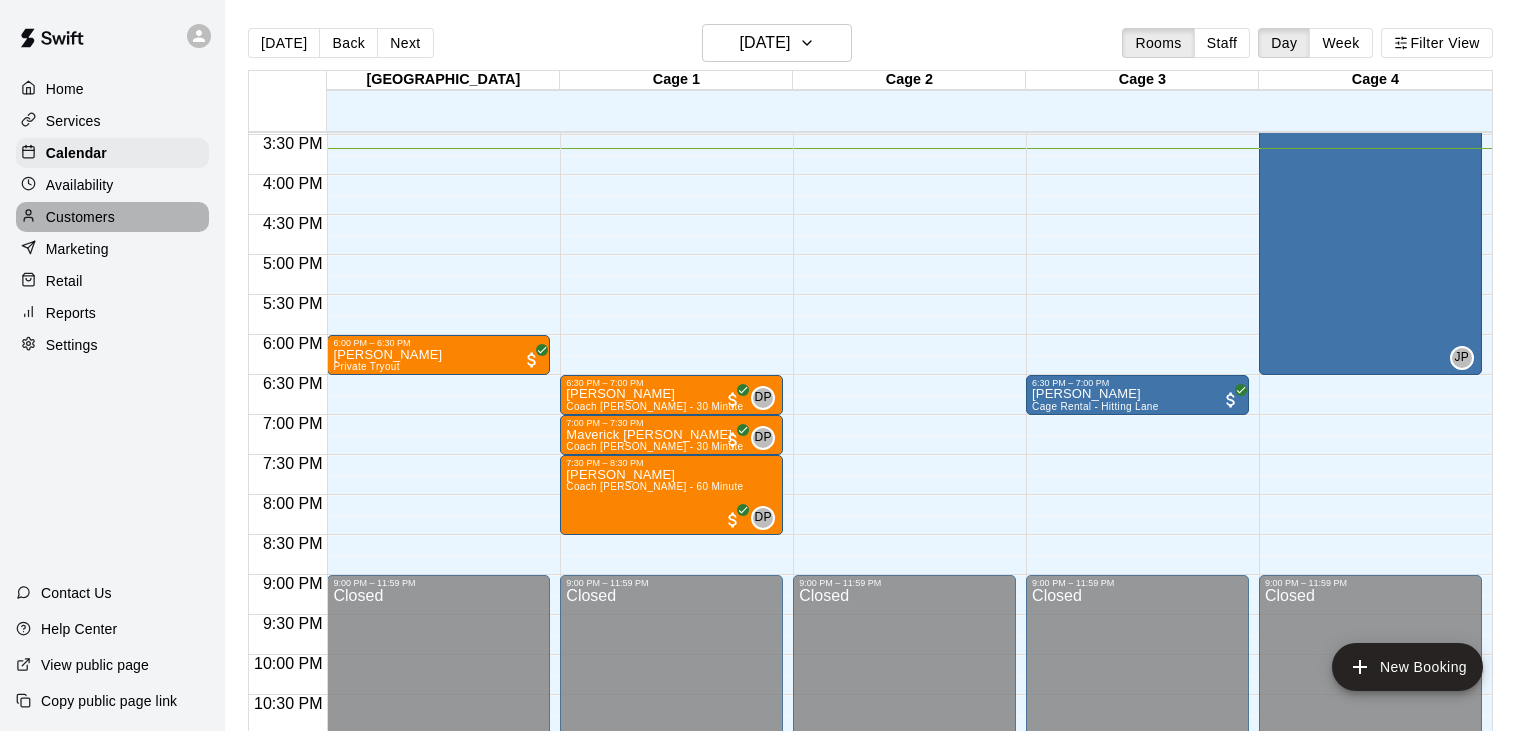 click on "Customers" at bounding box center [112, 217] 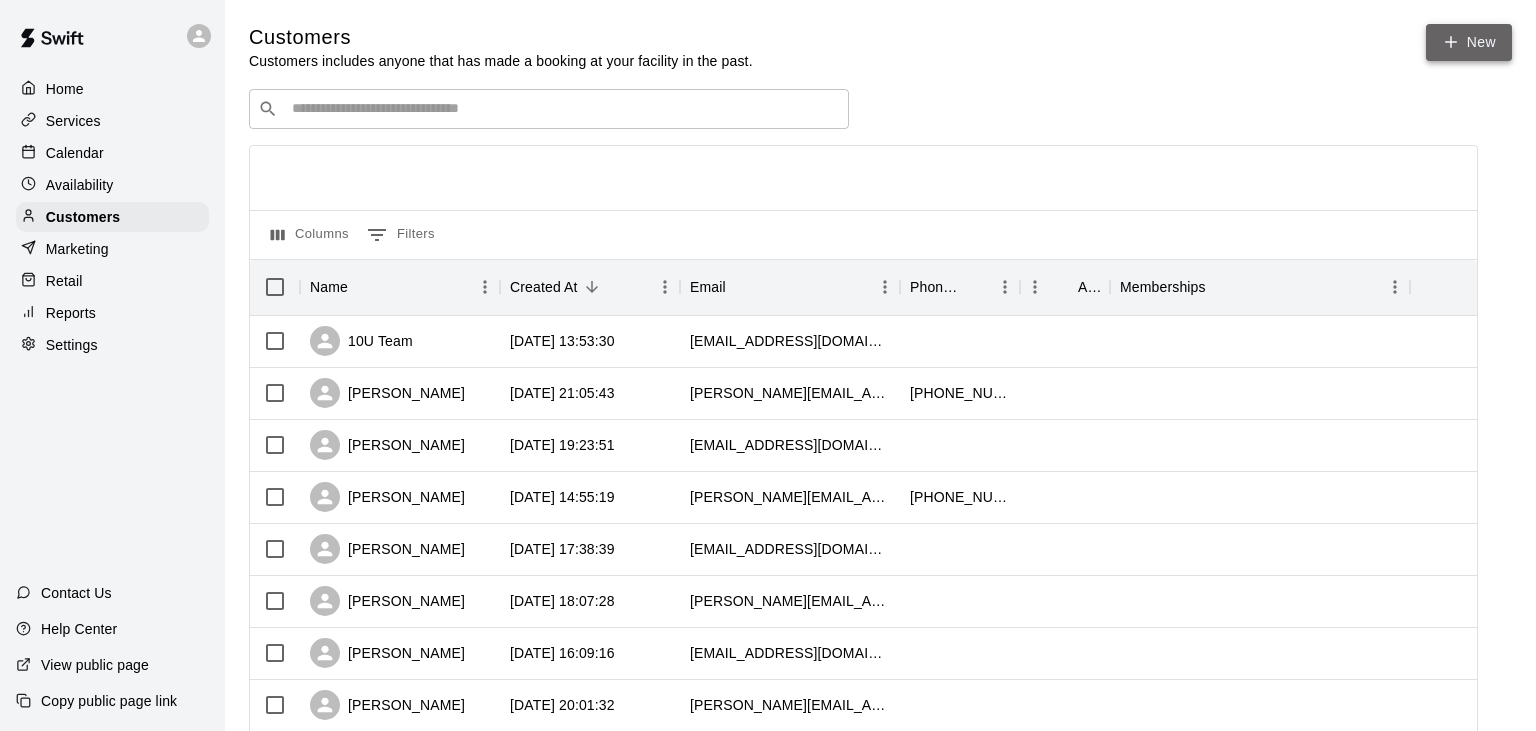 click 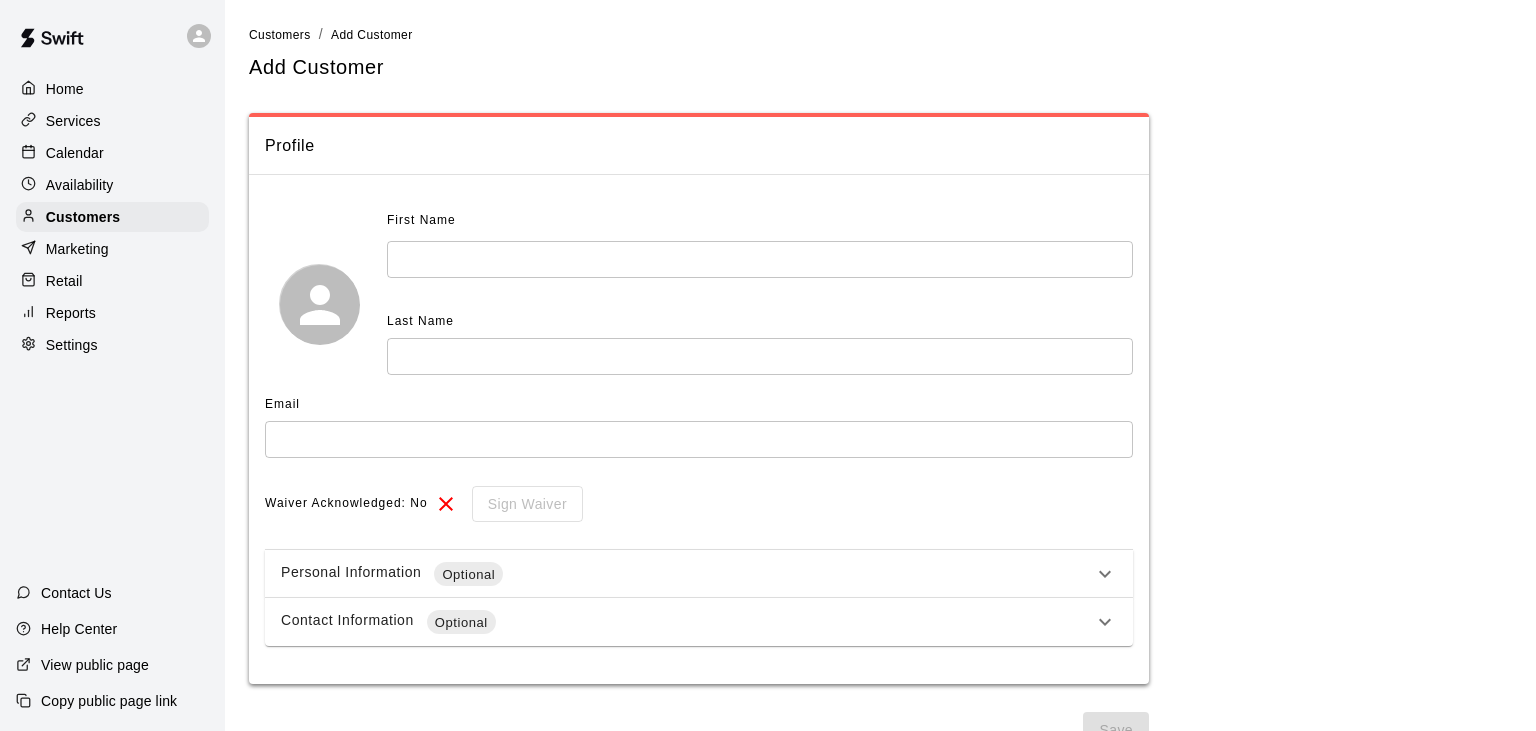click at bounding box center [760, 259] 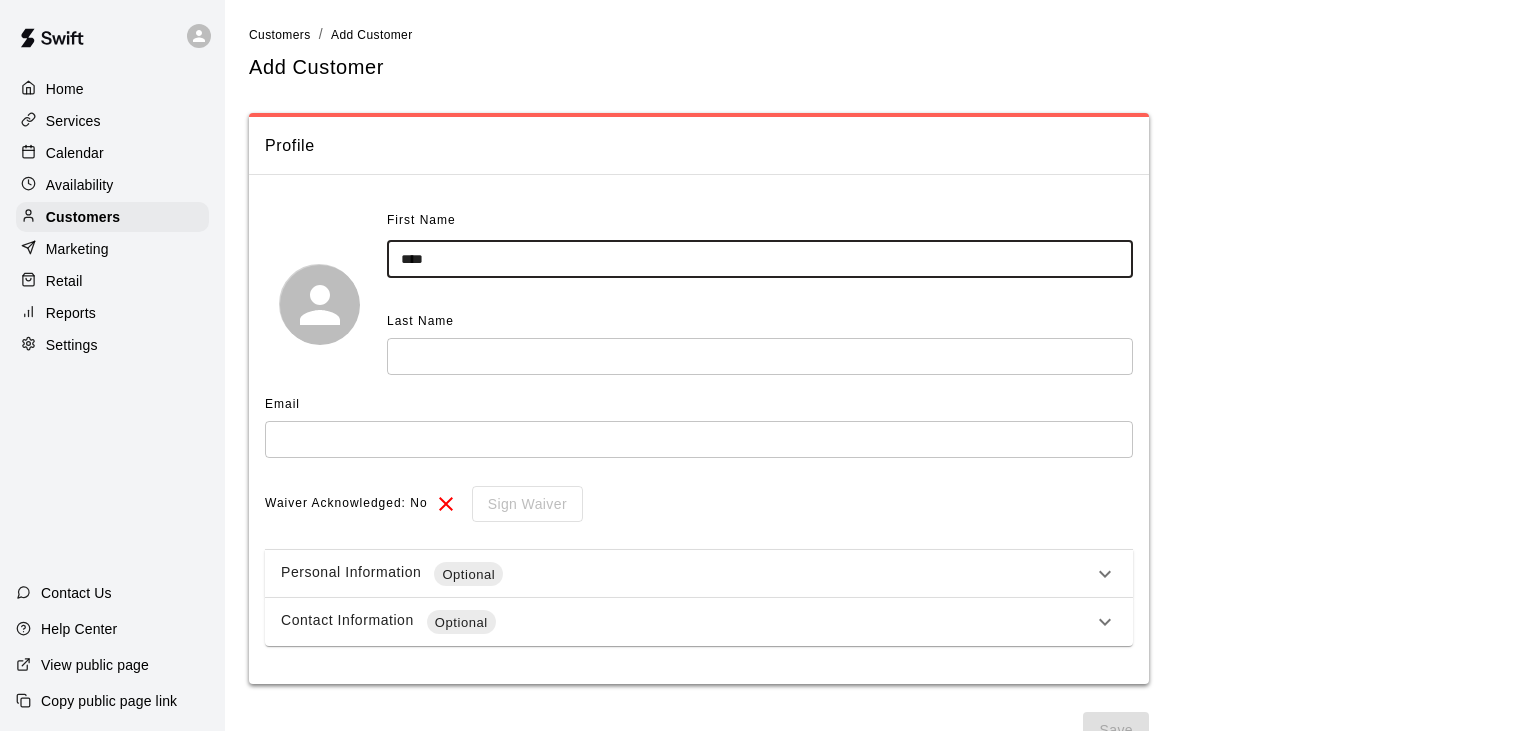 type on "****" 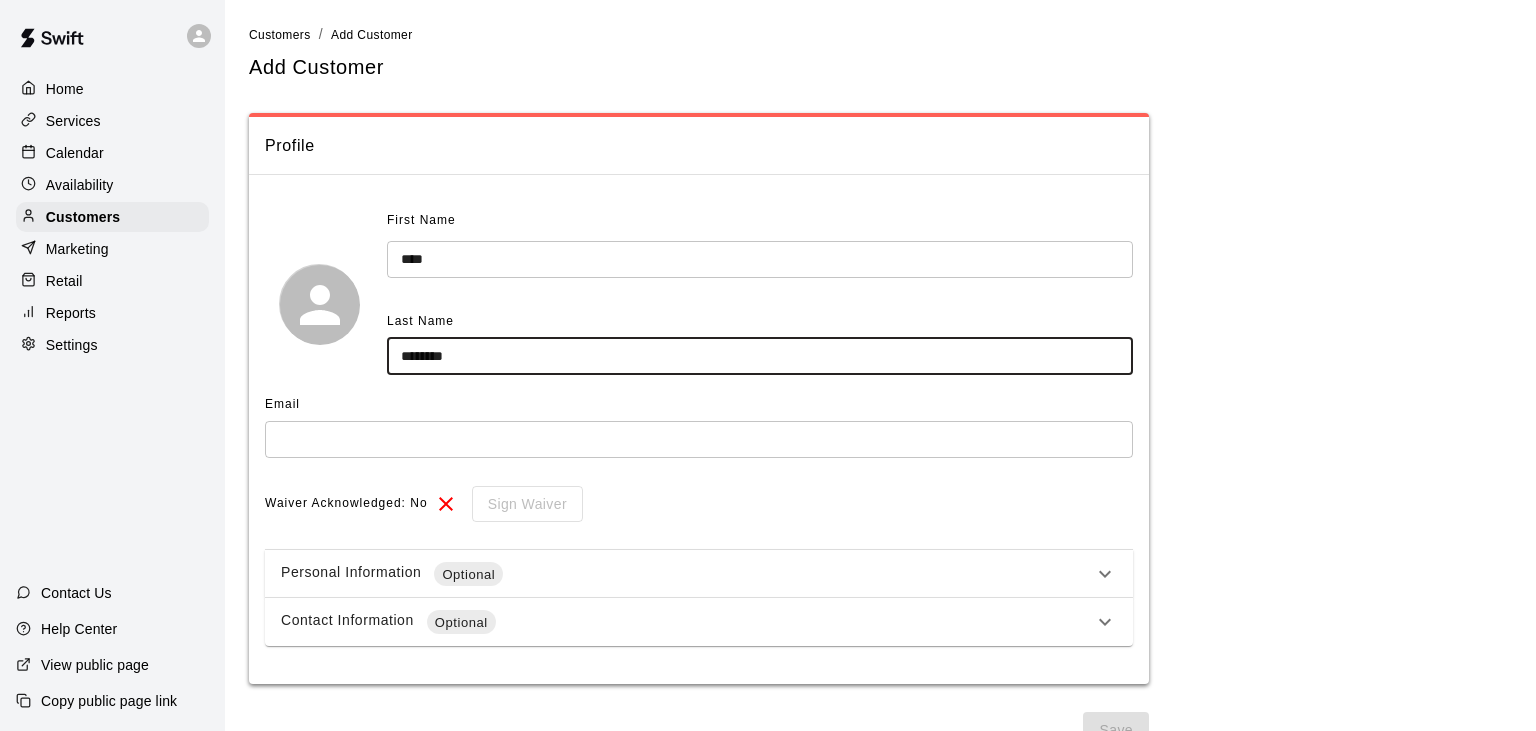 type on "********" 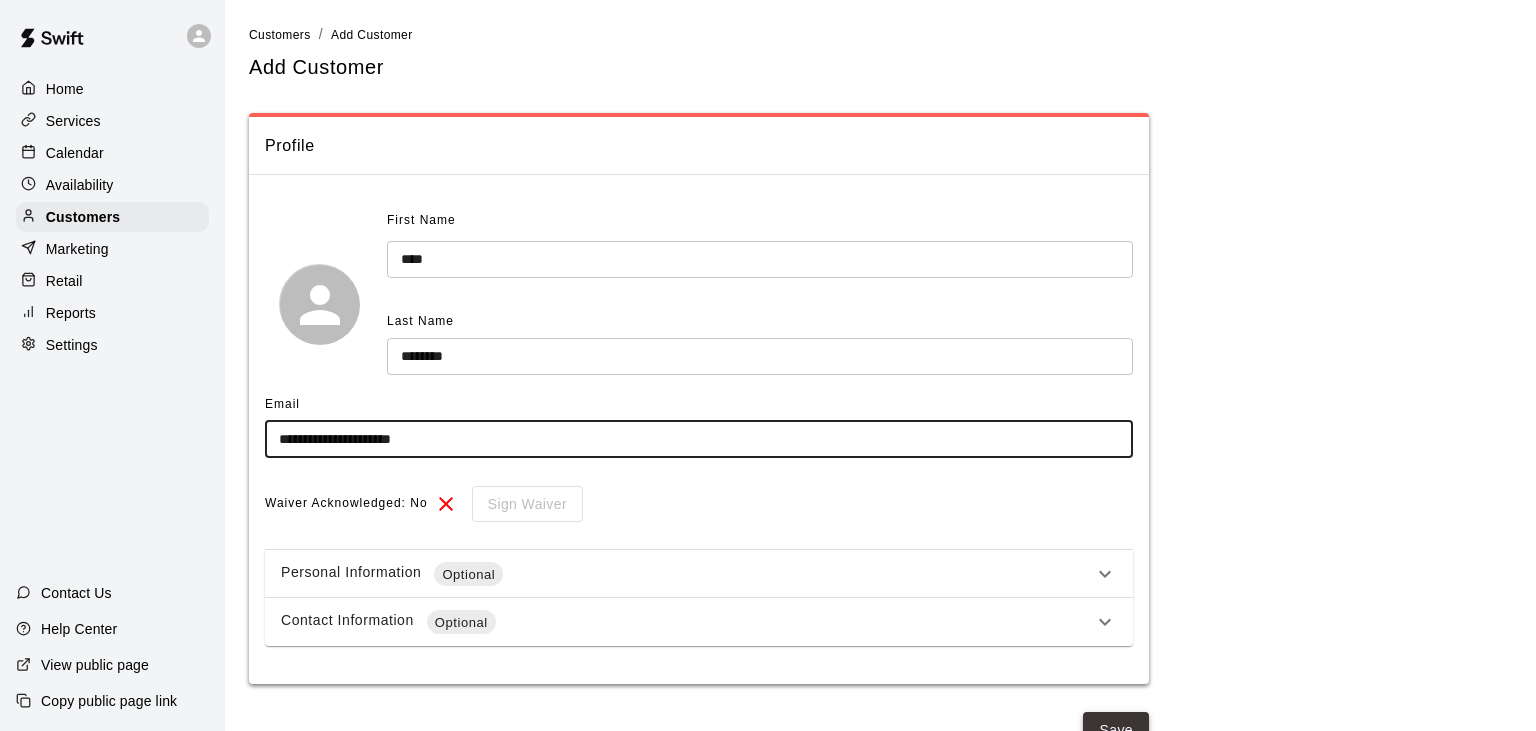 type on "**********" 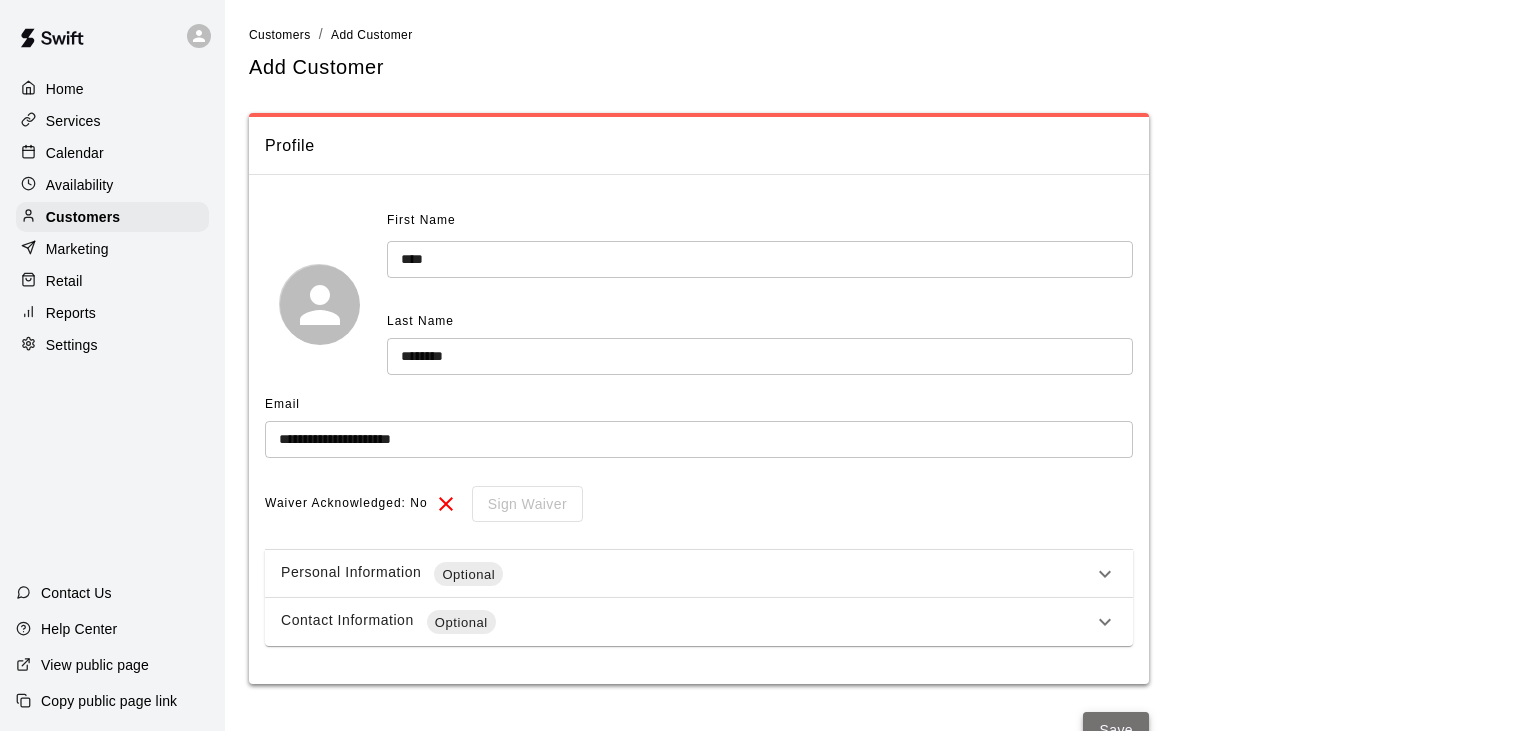 click on "Save" at bounding box center (1116, 730) 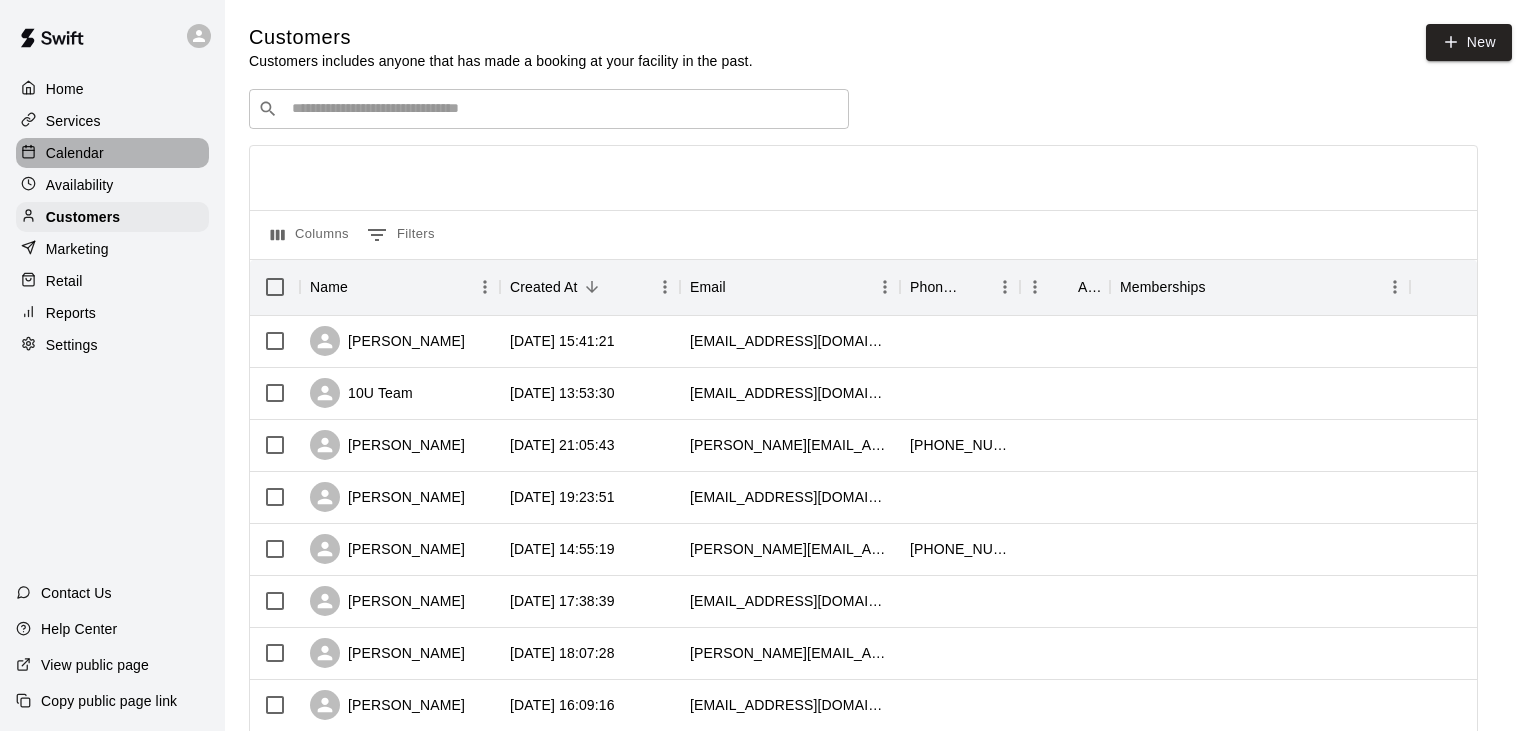 click on "Calendar" at bounding box center [75, 153] 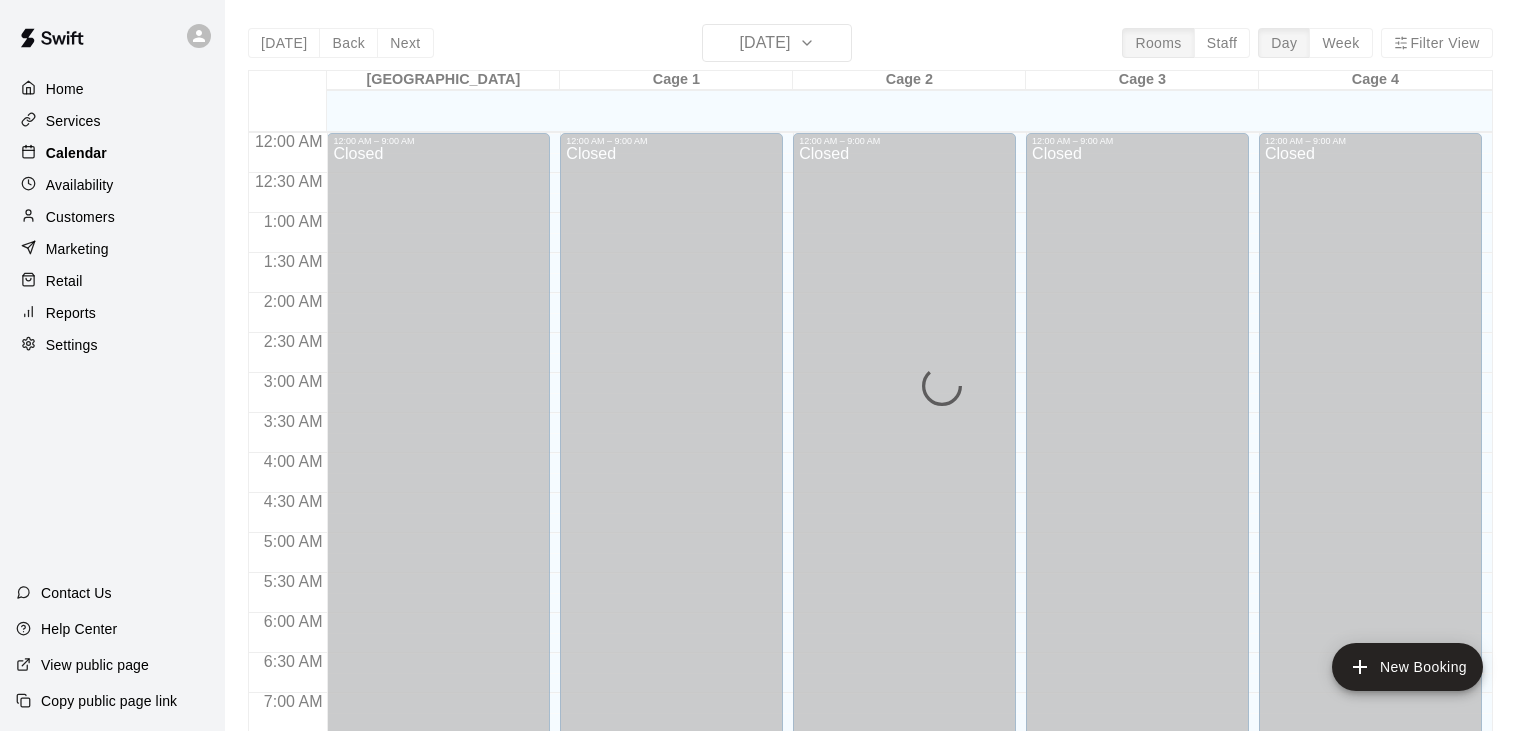scroll, scrollTop: 1238, scrollLeft: 0, axis: vertical 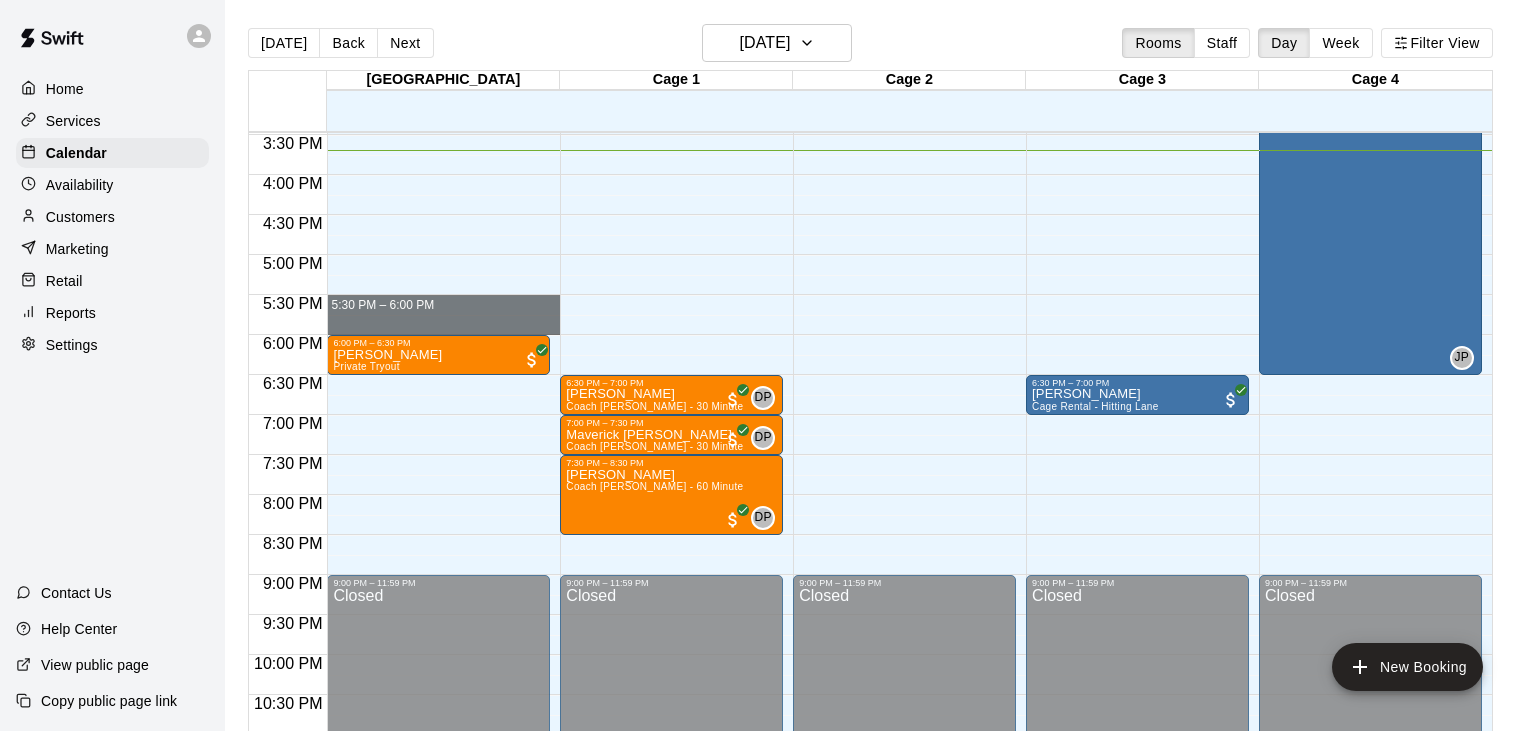 drag, startPoint x: 473, startPoint y: 300, endPoint x: 470, endPoint y: 326, distance: 26.172504 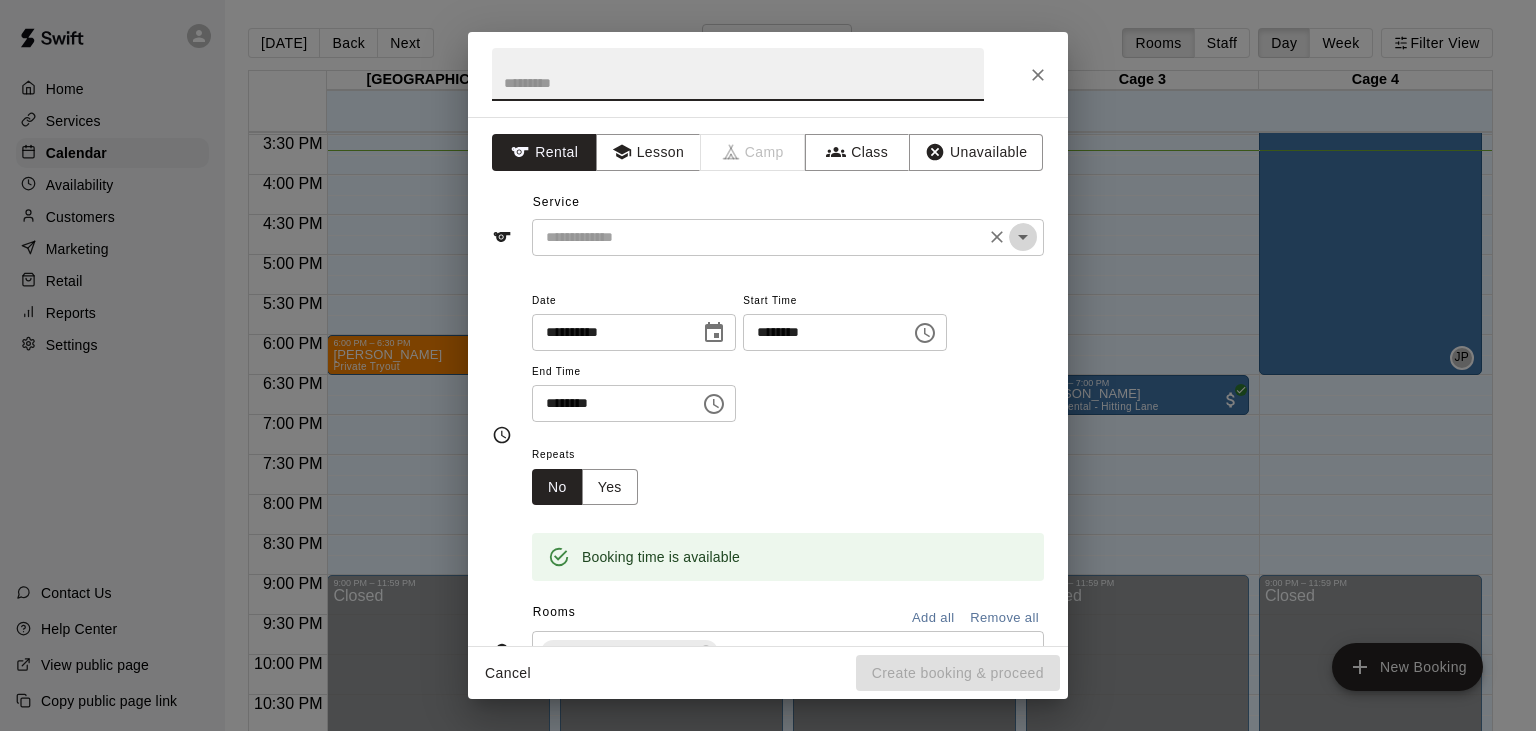 click 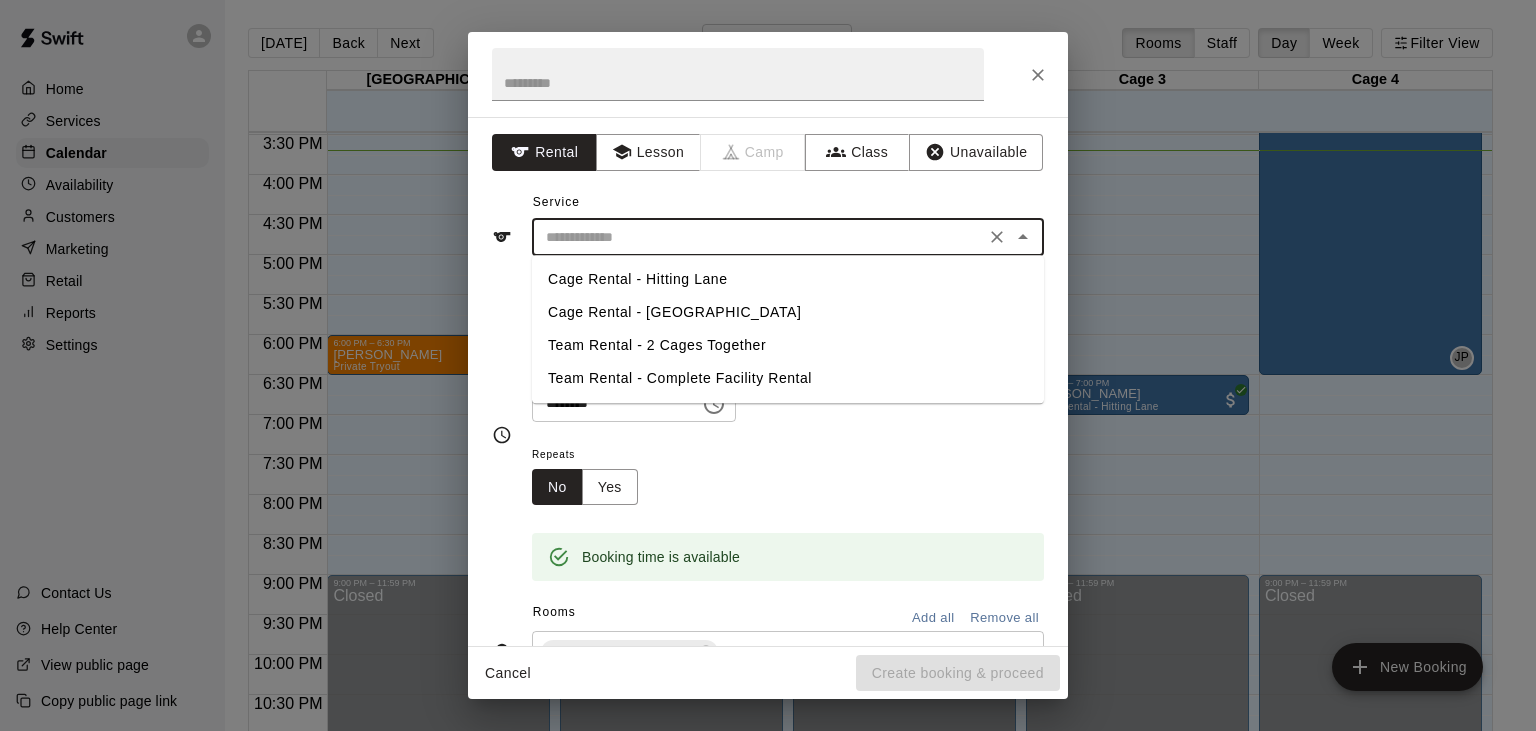 click on "Cage Rental - Hitting Lane" at bounding box center [788, 279] 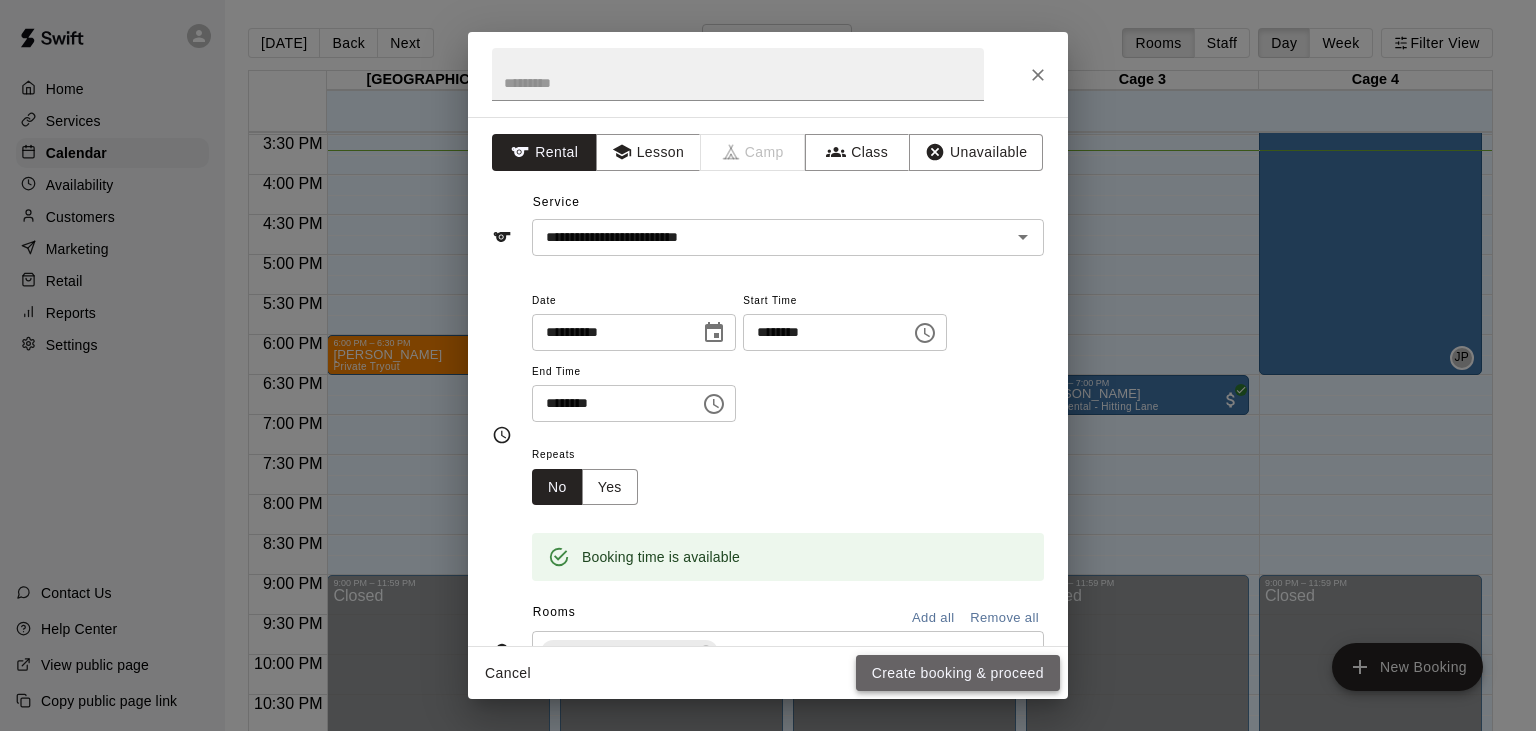 click on "Create booking & proceed" at bounding box center (958, 673) 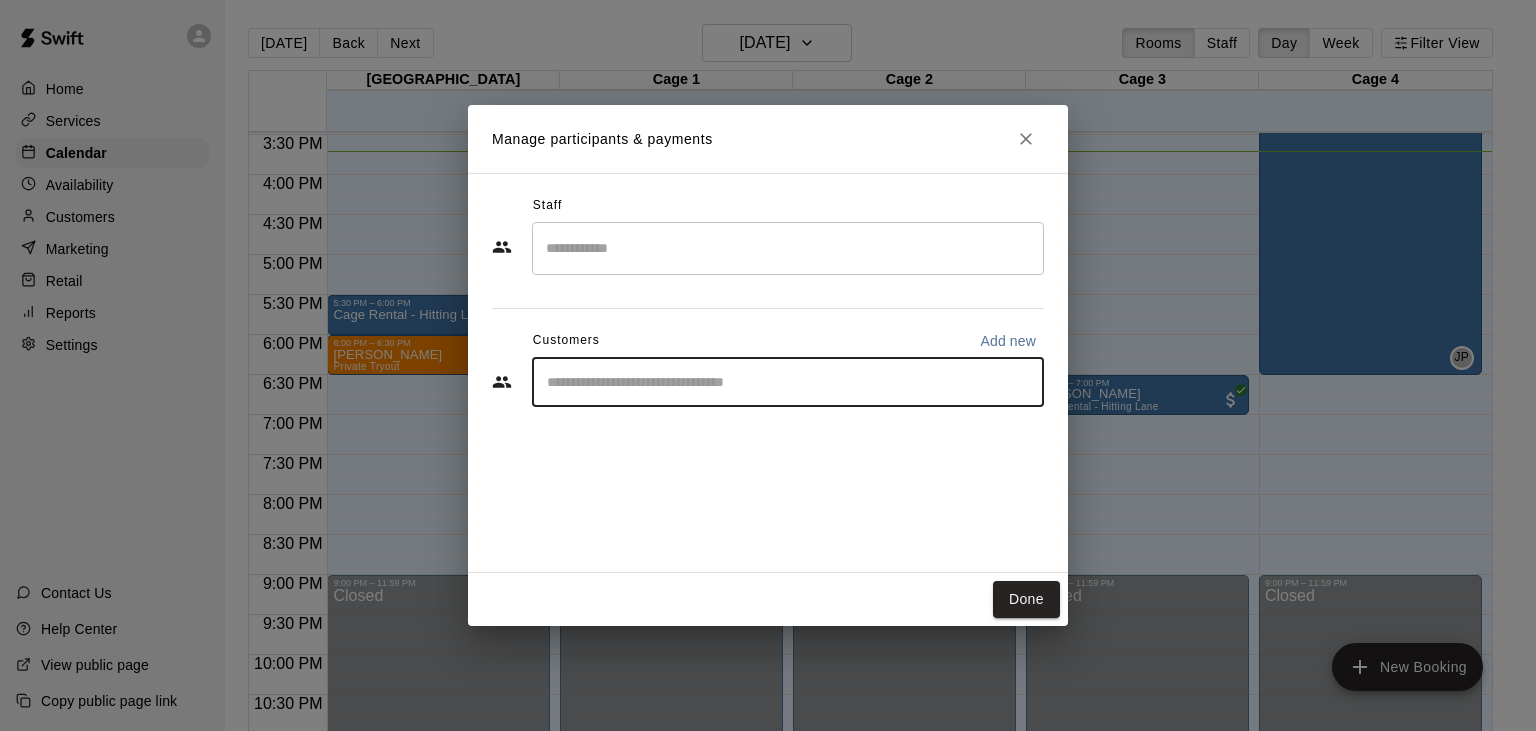 click at bounding box center [788, 382] 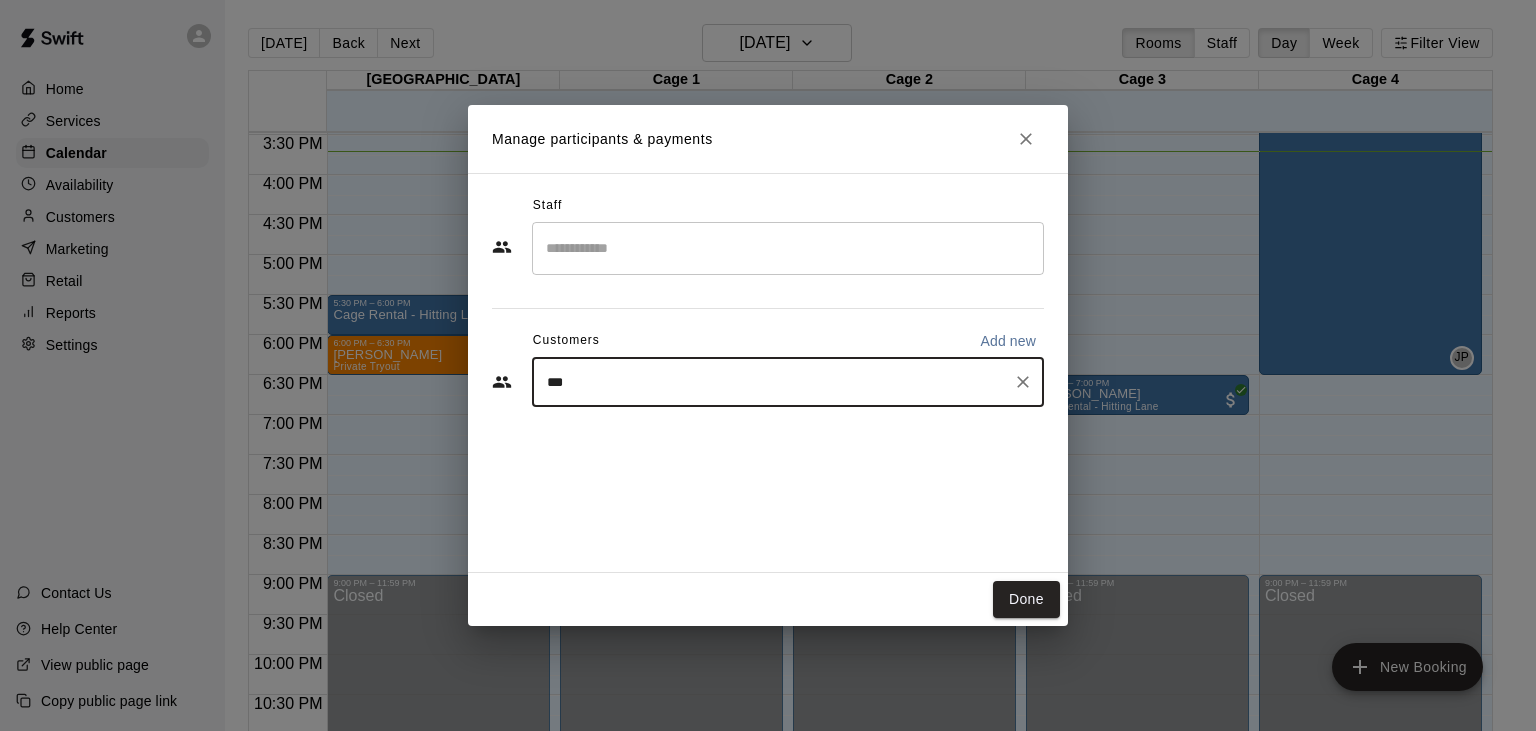 type on "****" 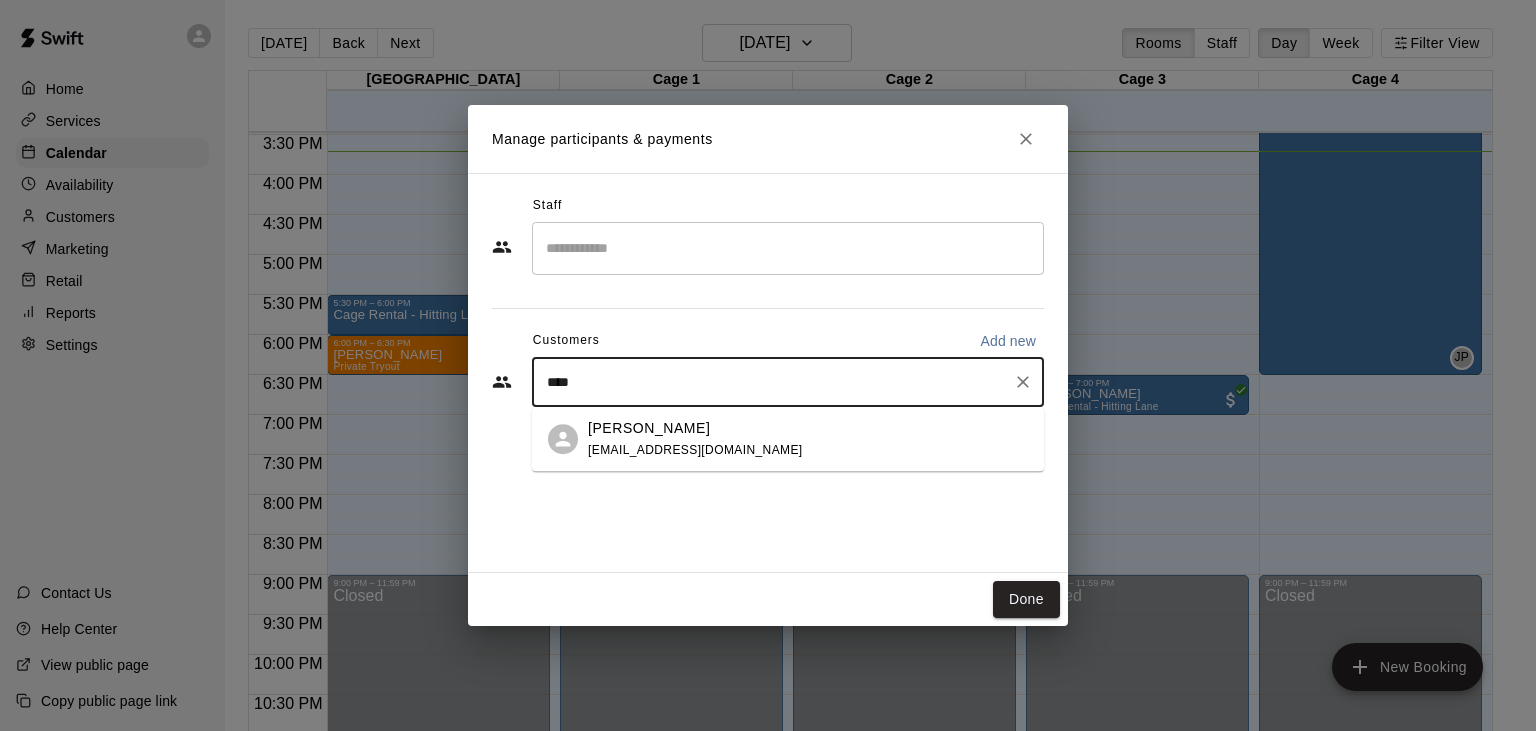 click on "[PERSON_NAME]" at bounding box center [649, 428] 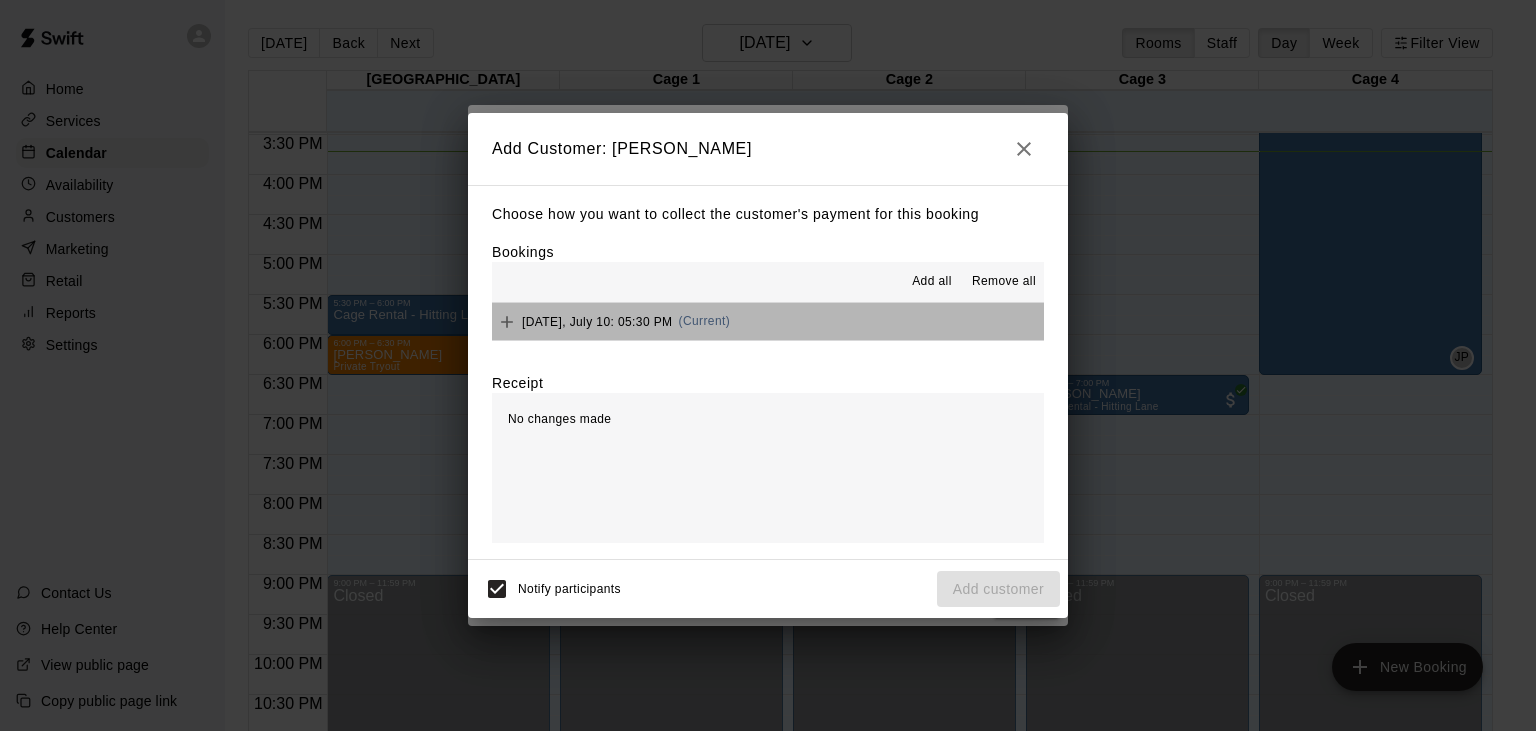 click on "[DATE], July 10: 05:30 PM" at bounding box center [597, 321] 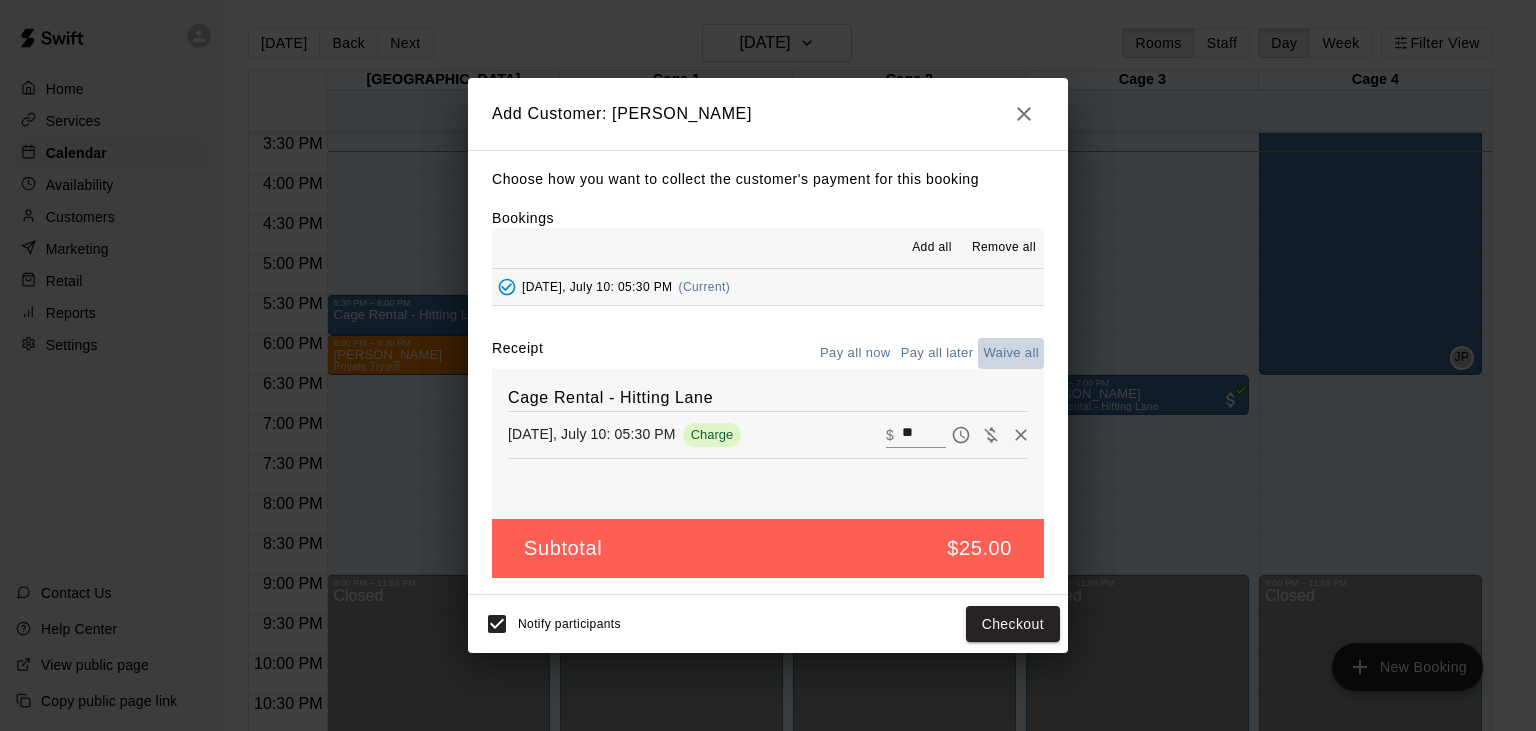 click on "Waive all" at bounding box center [1011, 353] 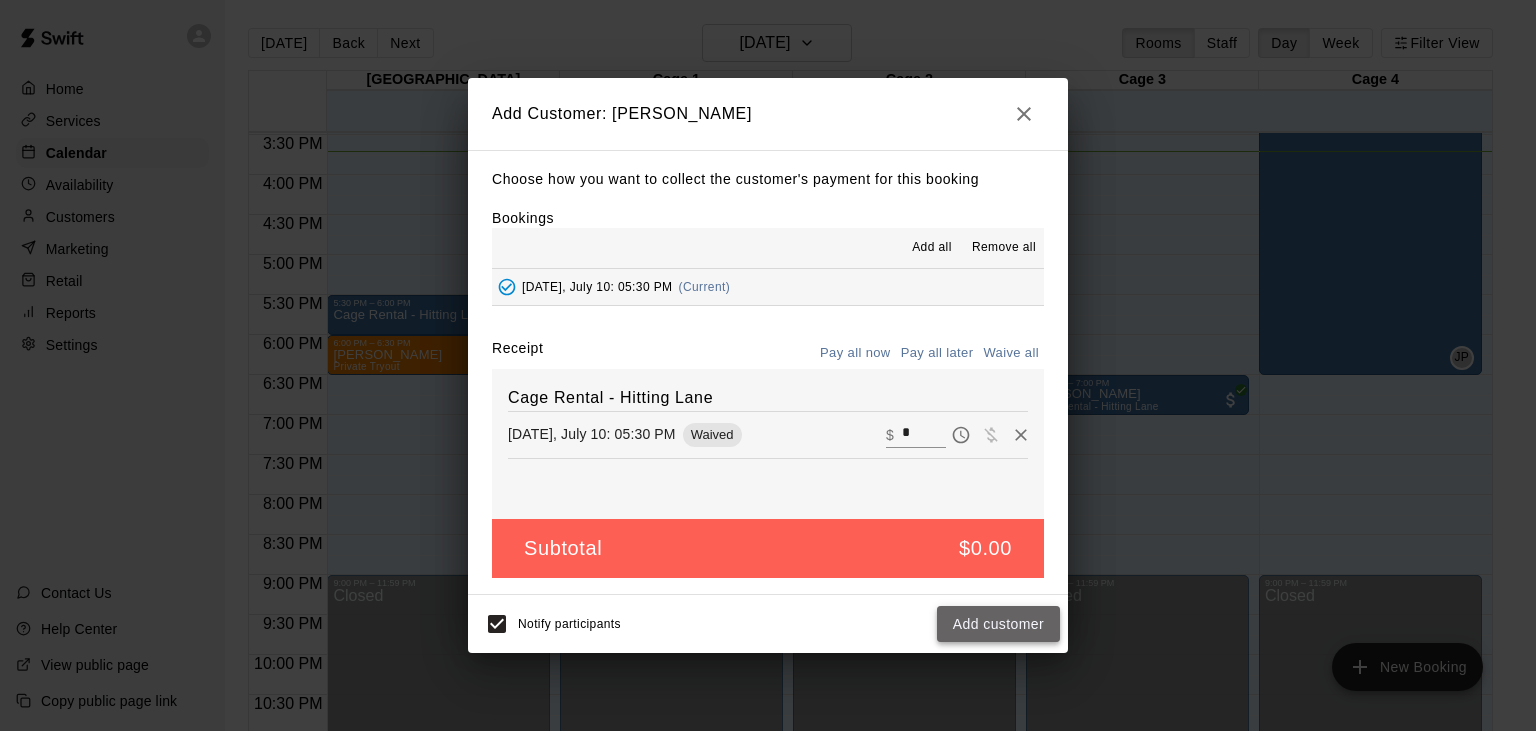 click on "Add customer" at bounding box center (998, 624) 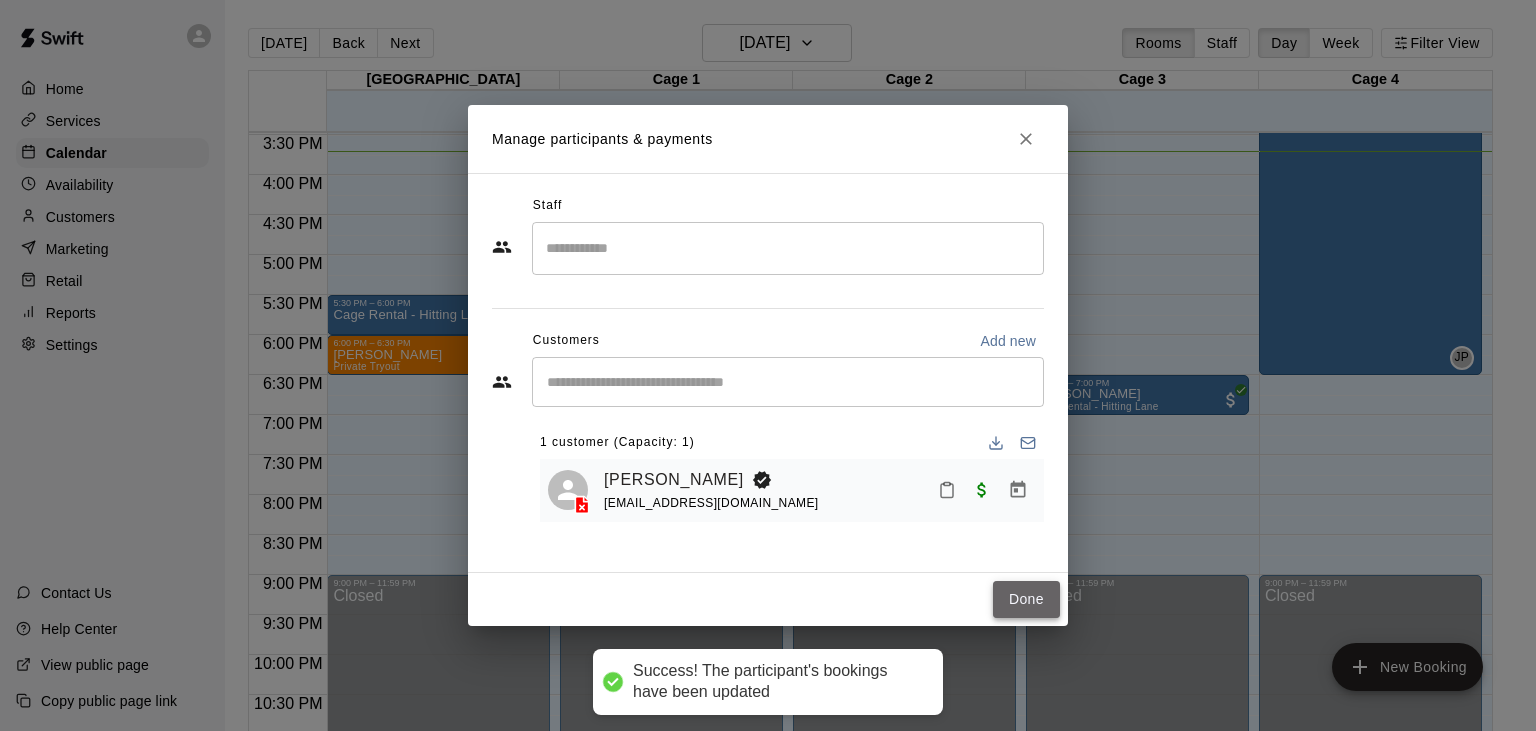 click on "Done" at bounding box center [1026, 599] 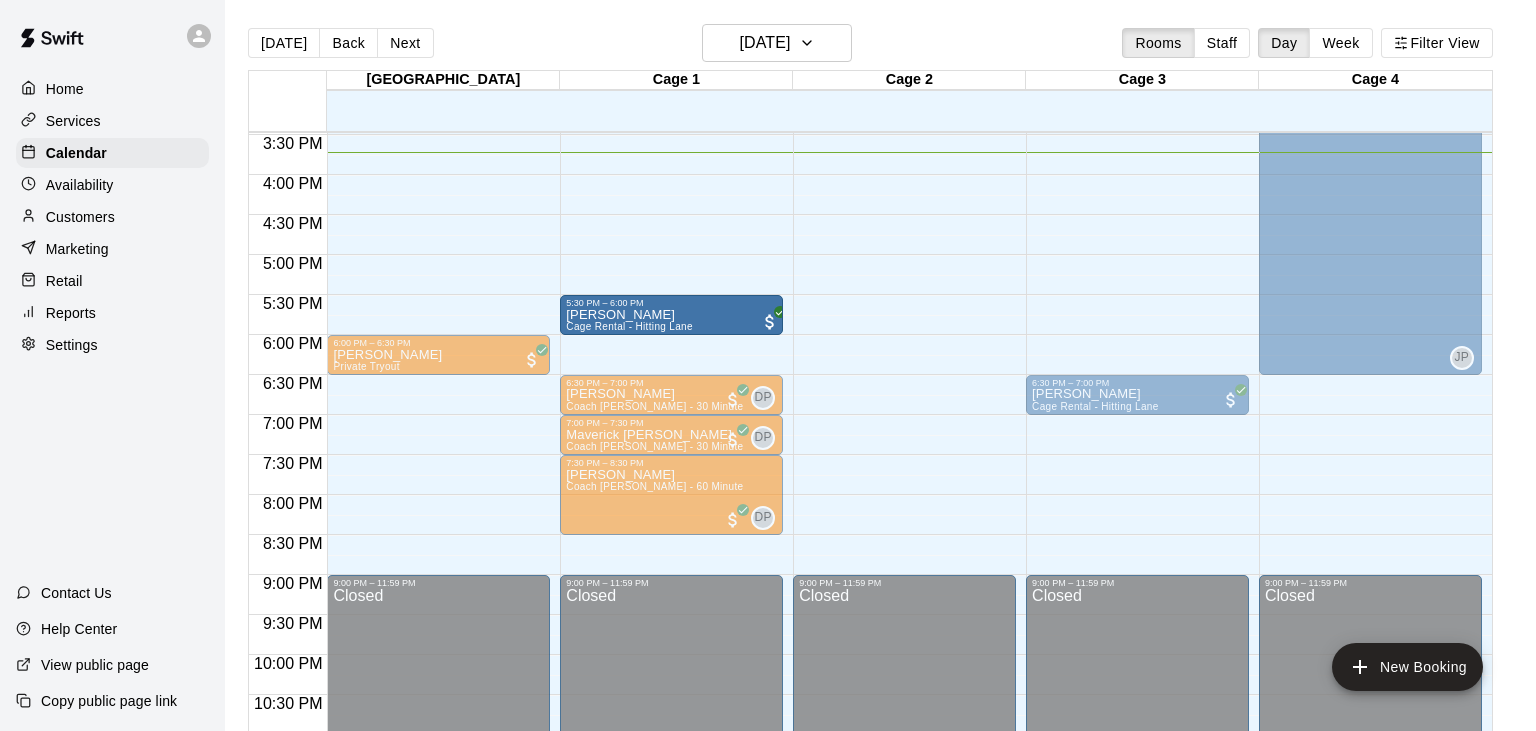 drag, startPoint x: 482, startPoint y: 313, endPoint x: 582, endPoint y: 326, distance: 100.84146 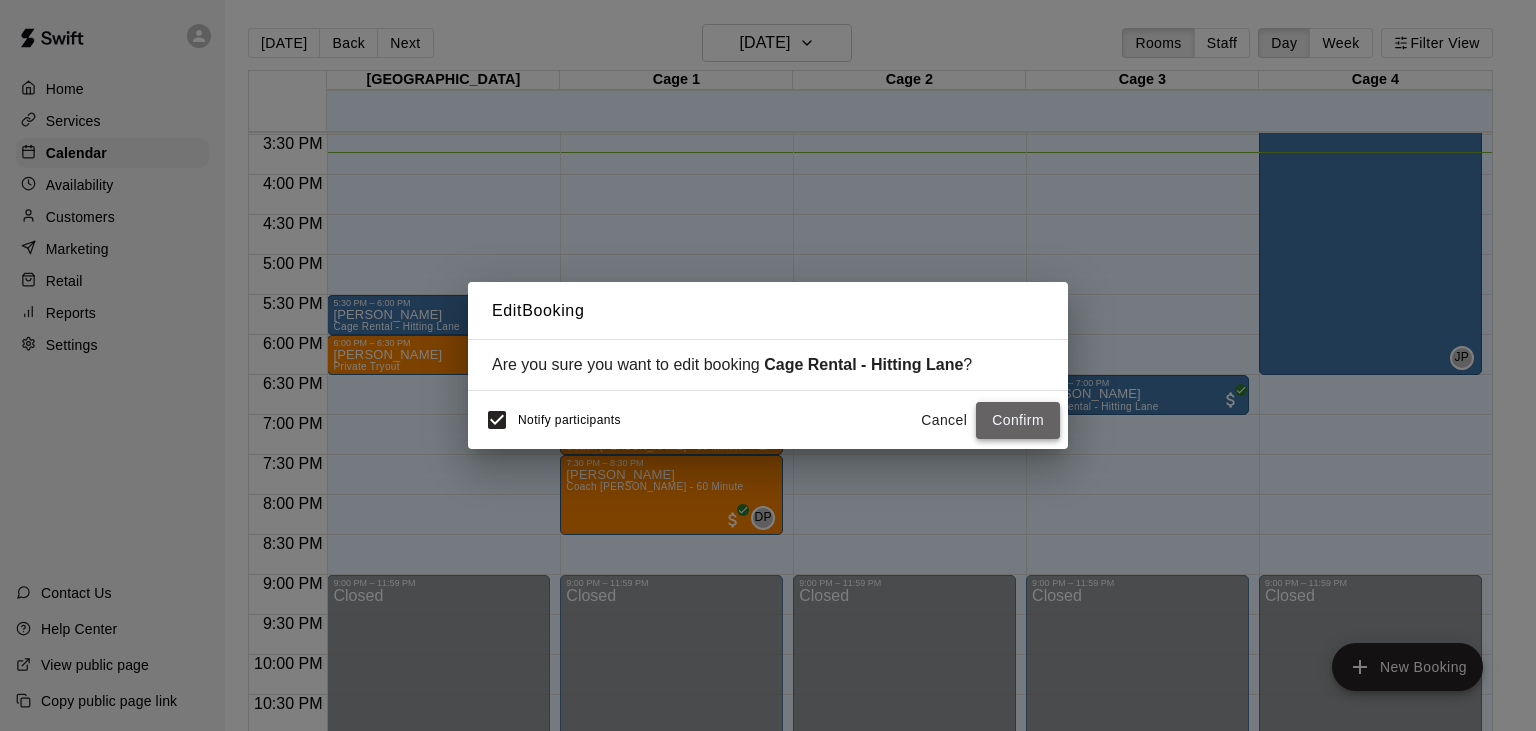 click on "Confirm" at bounding box center [1018, 420] 